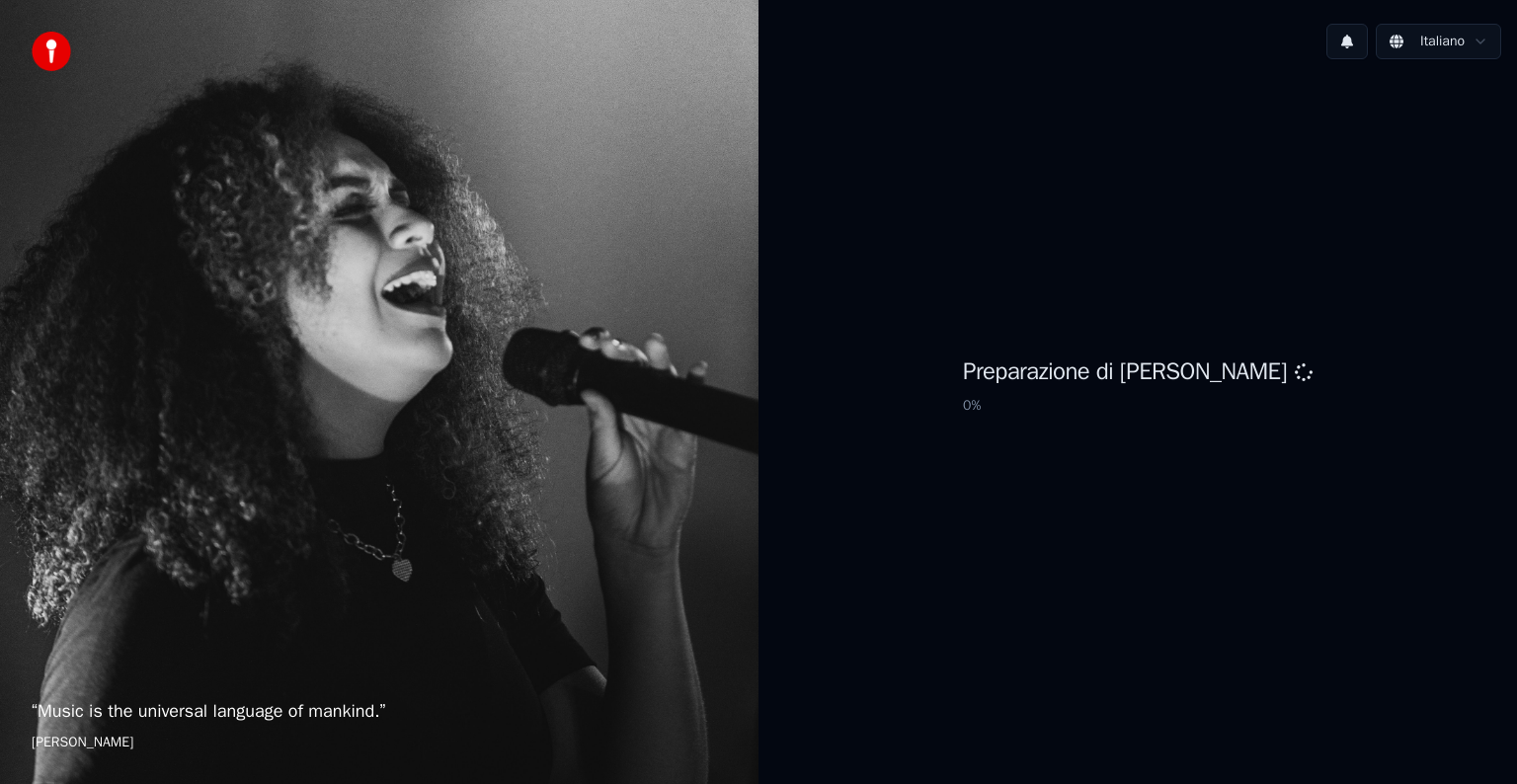 scroll, scrollTop: 0, scrollLeft: 0, axis: both 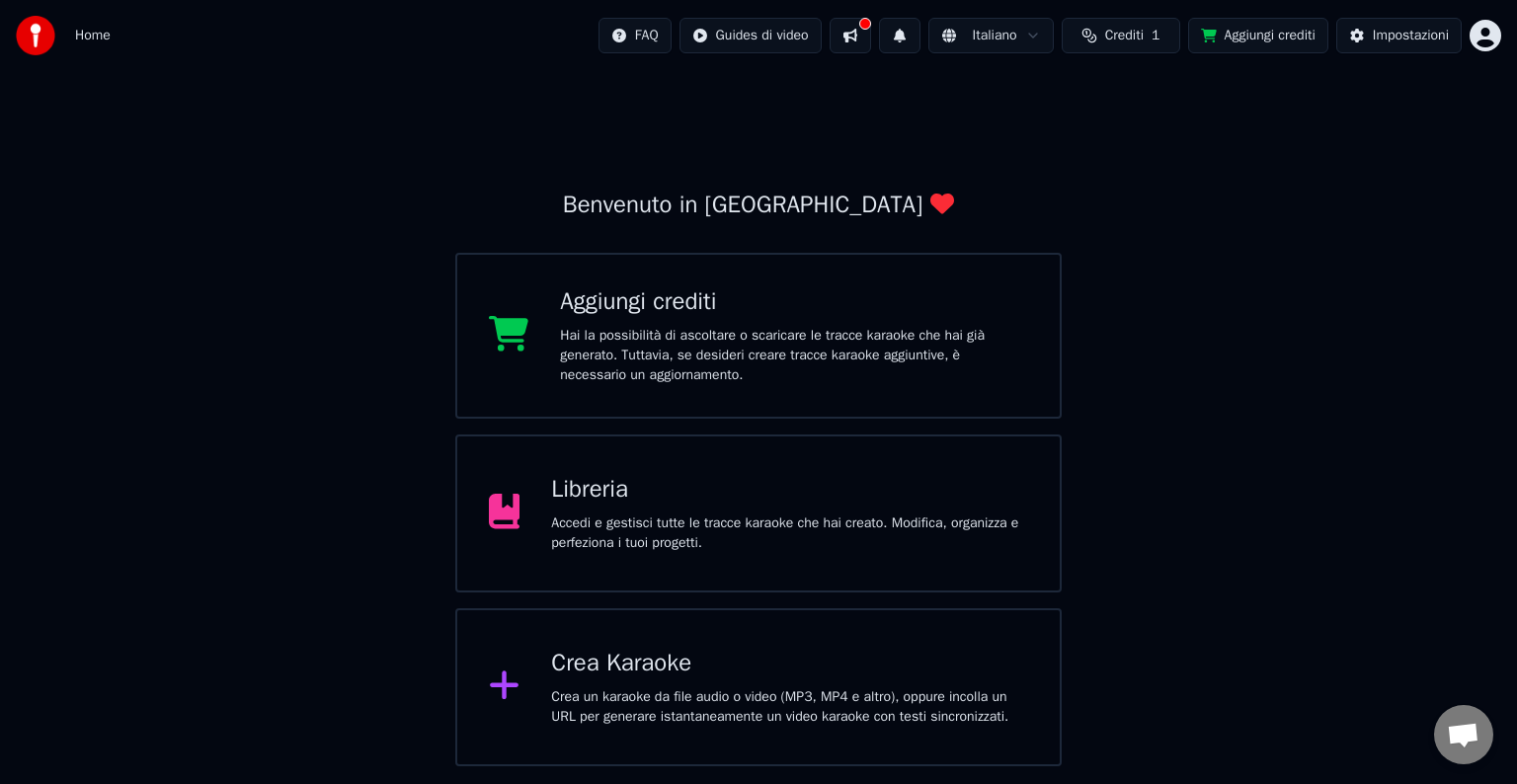click on "Crea Karaoke" at bounding box center (789, 664) 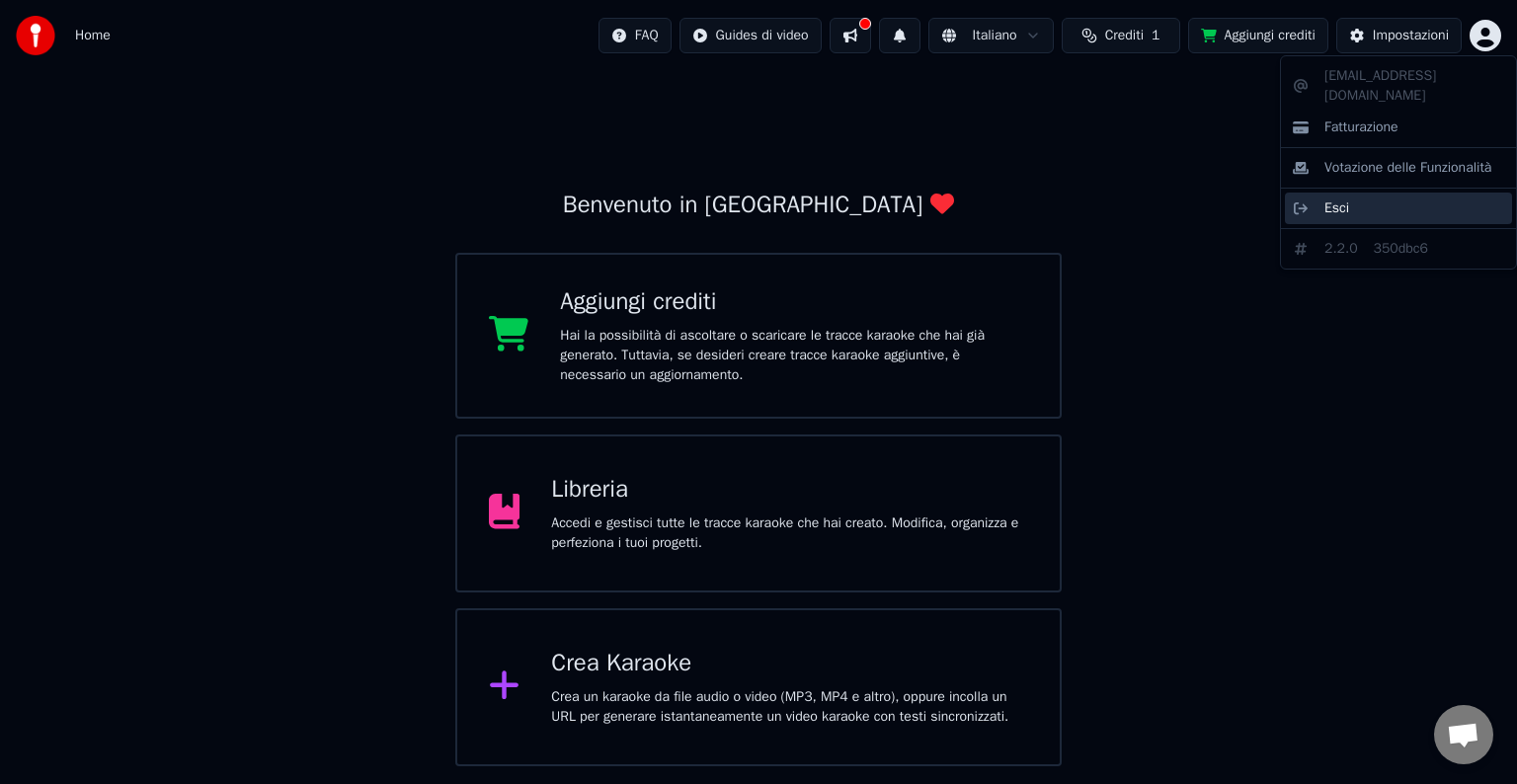 click on "Esci" at bounding box center (1336, 208) 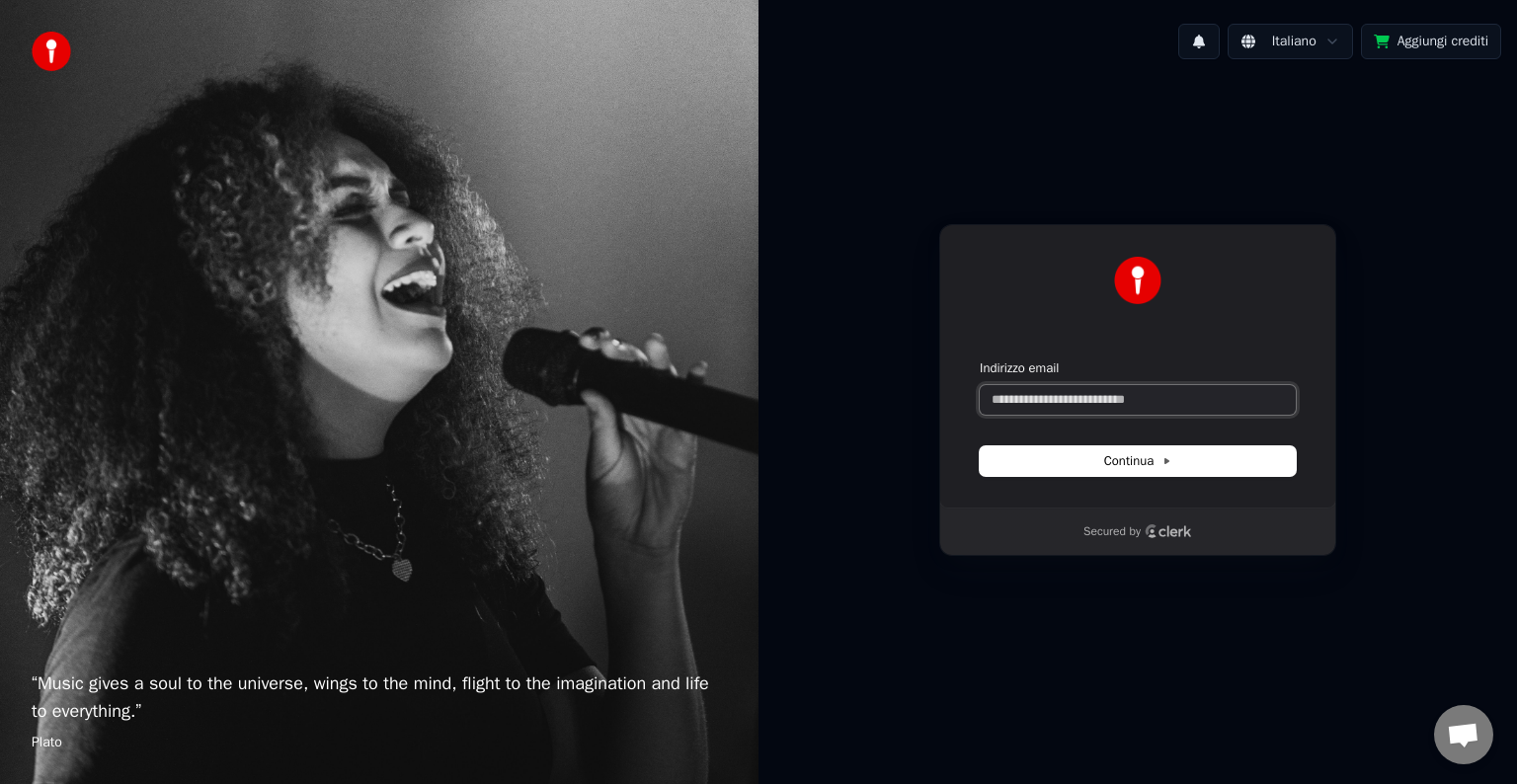 click on "Indirizzo email" at bounding box center [1138, 400] 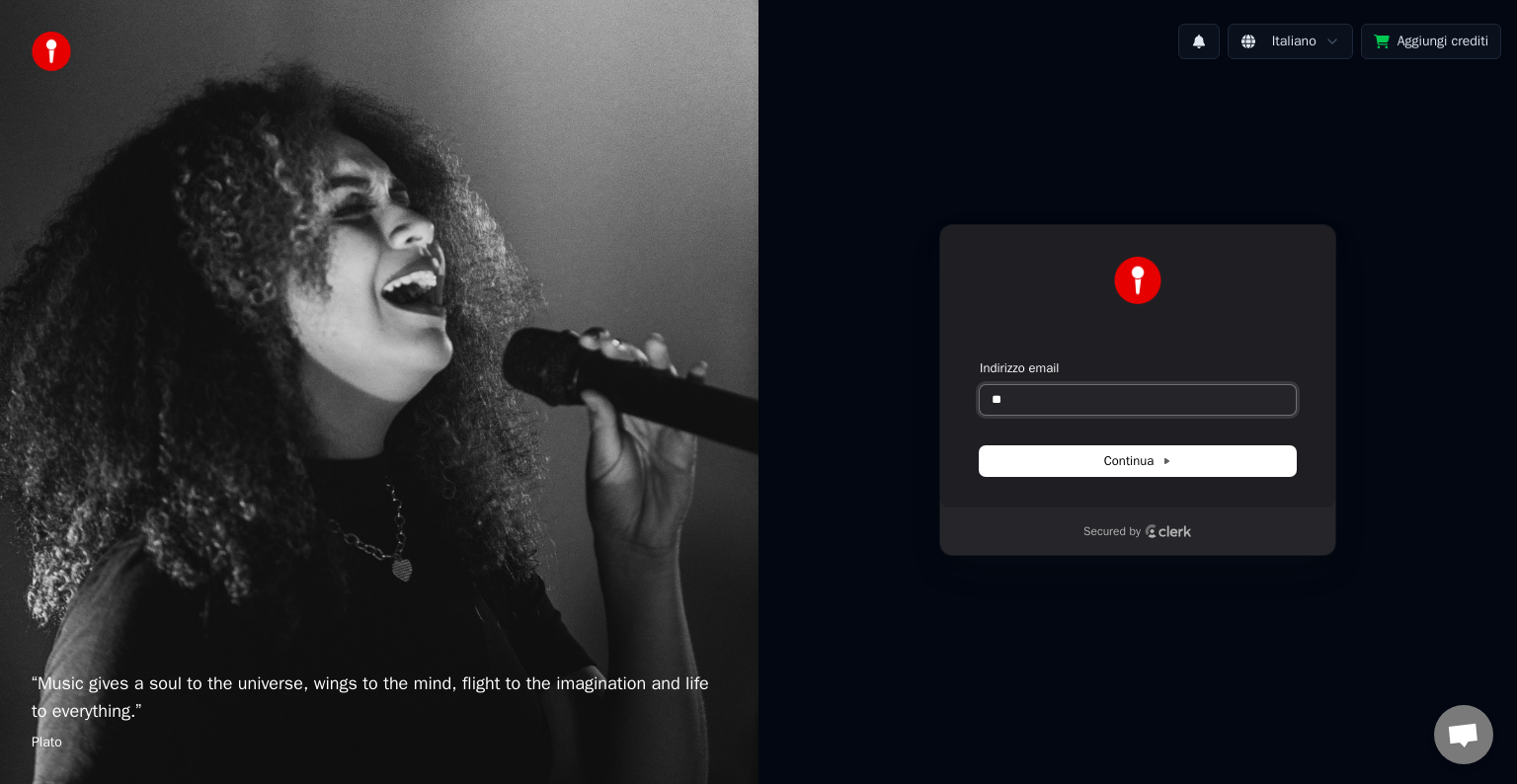 type on "*" 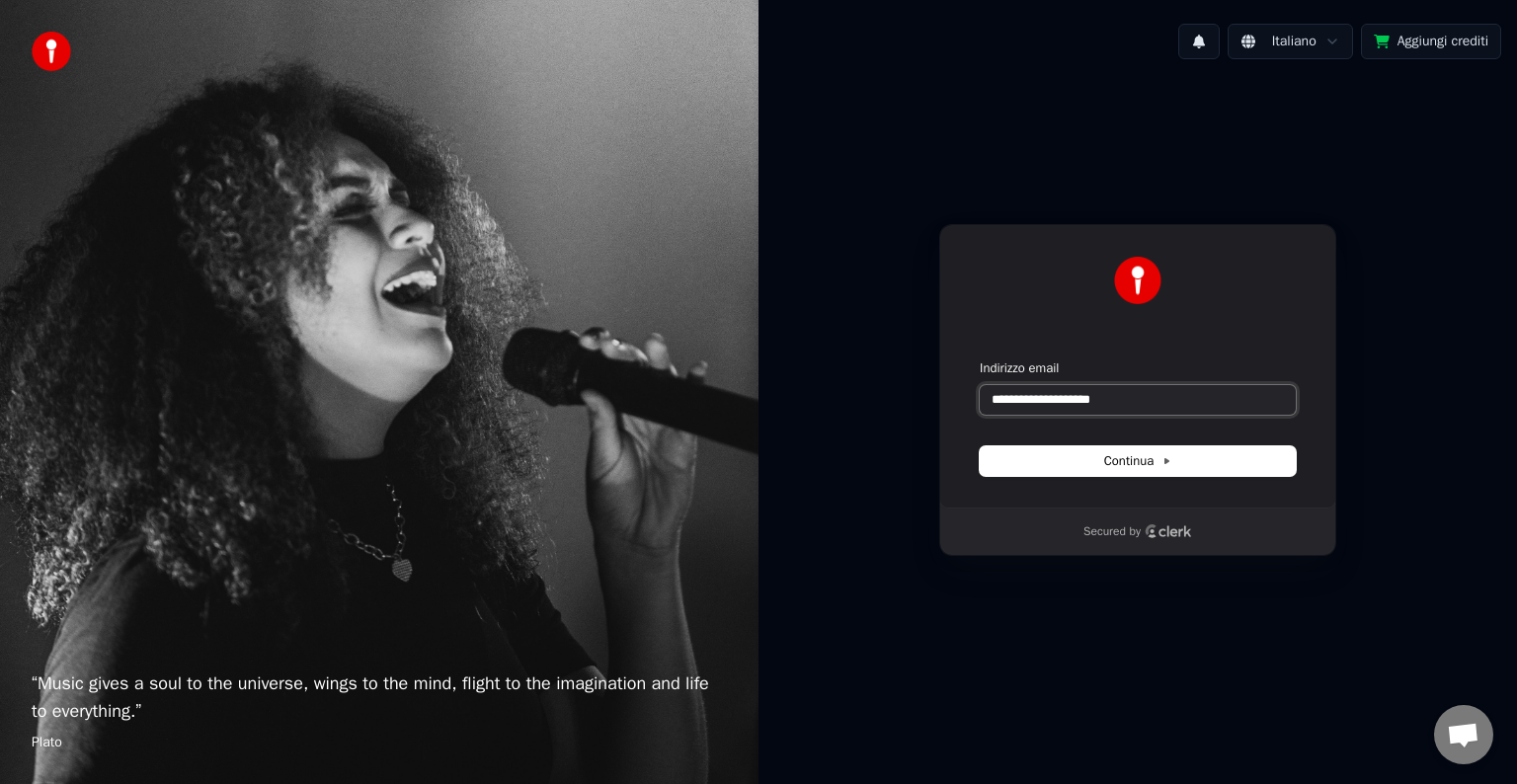 click at bounding box center [980, 359] 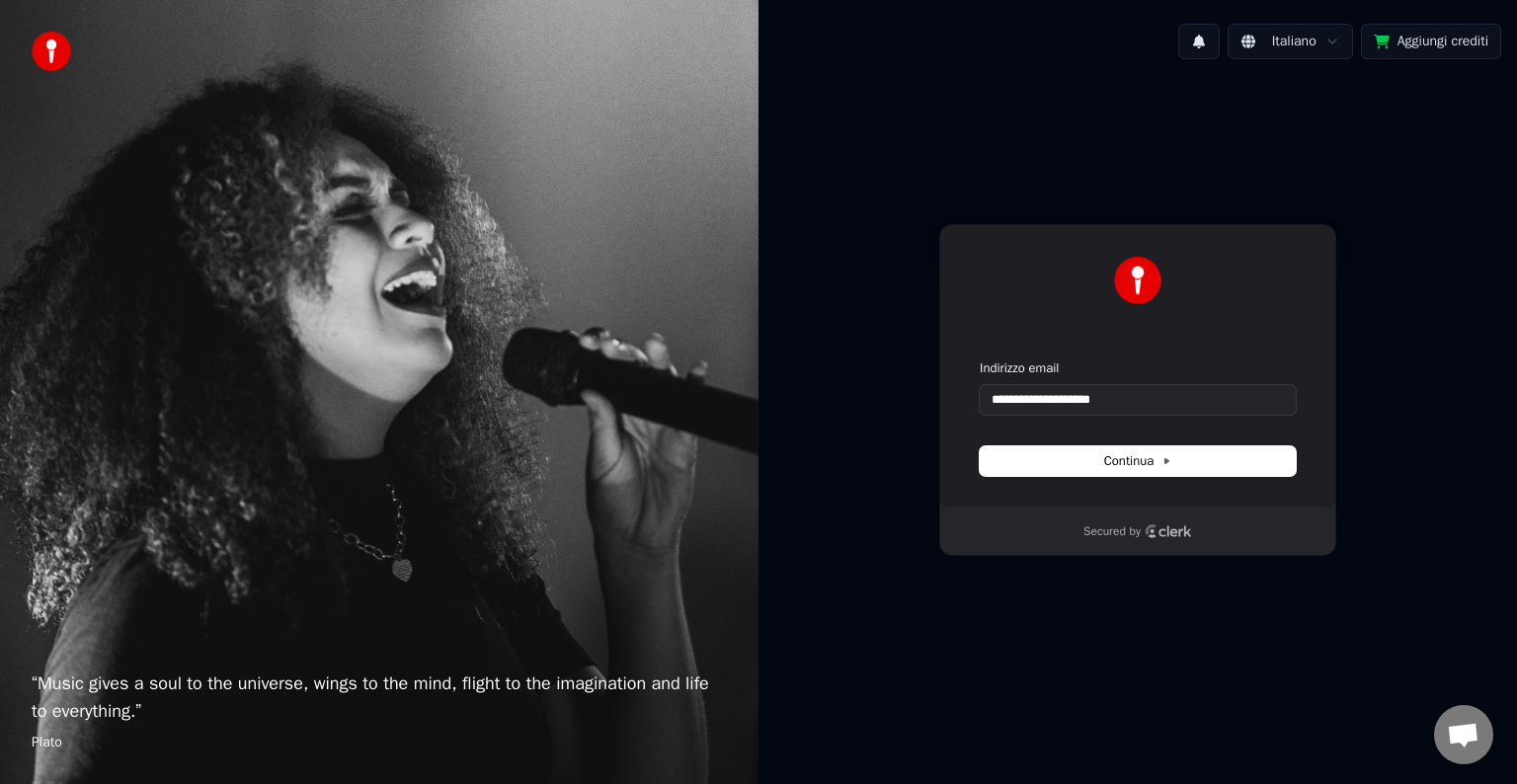 type on "**********" 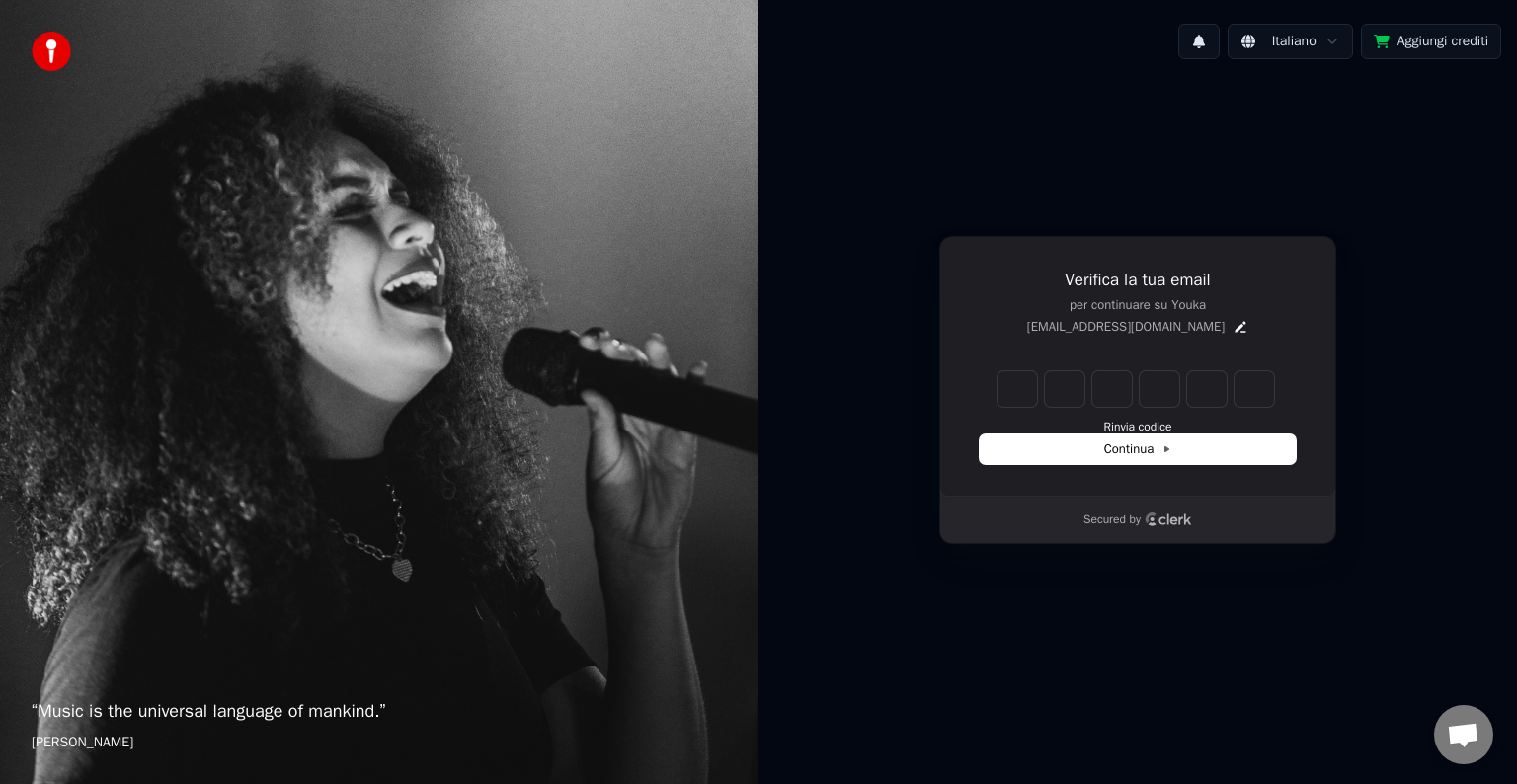 click on "Italiano Aggiungi crediti" at bounding box center [1138, 41] 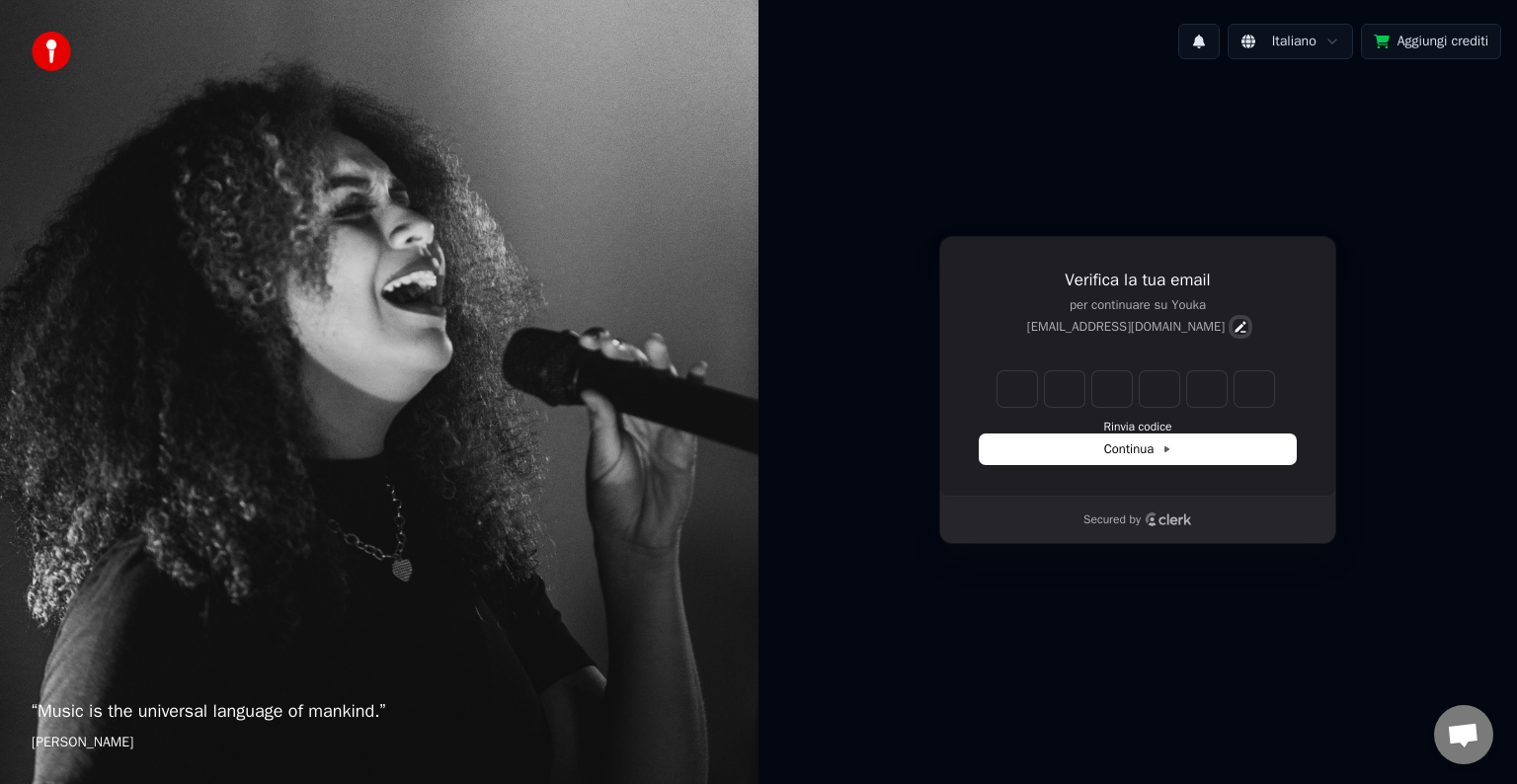 click 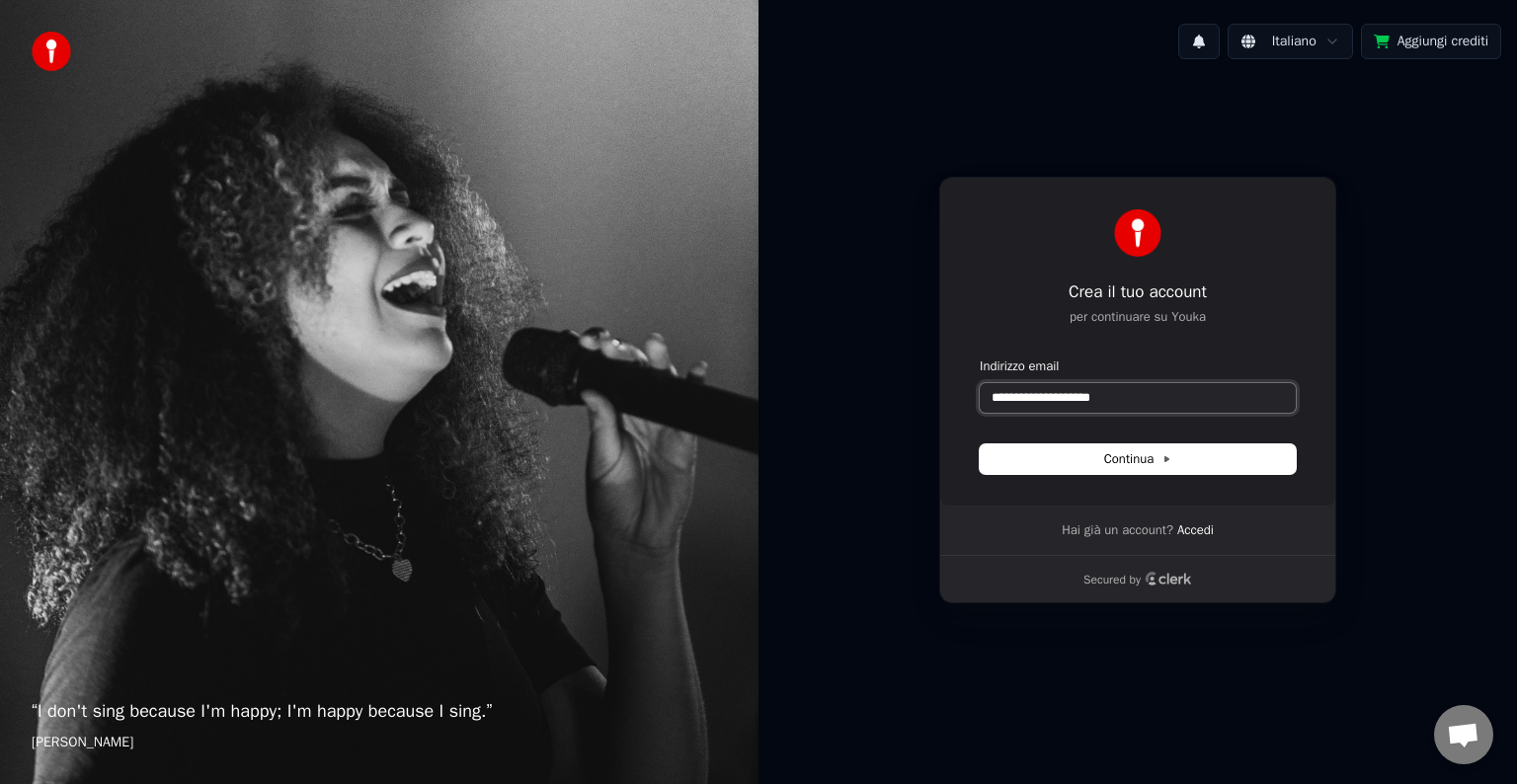 click on "**********" at bounding box center [1138, 398] 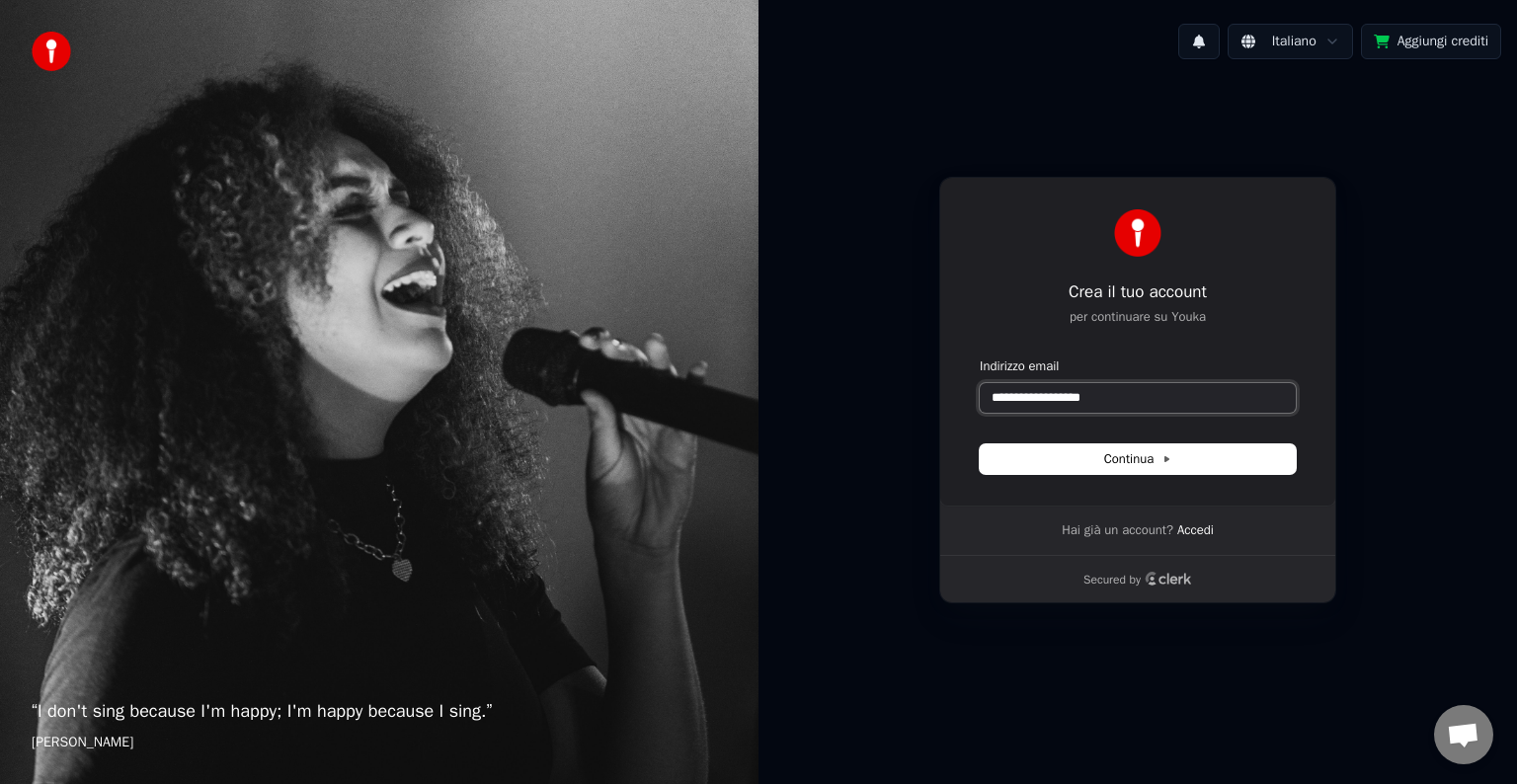 click at bounding box center (980, 357) 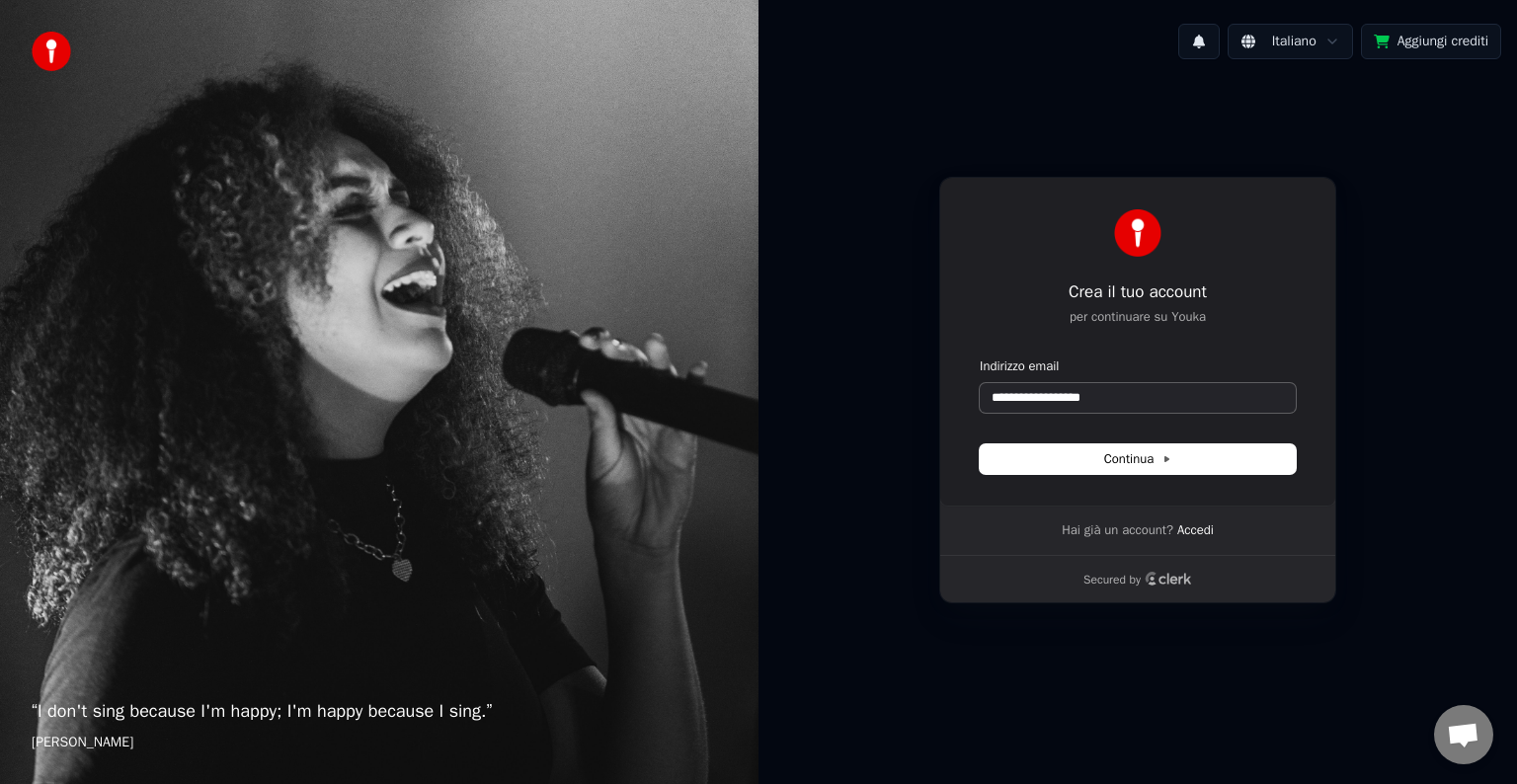 type on "**********" 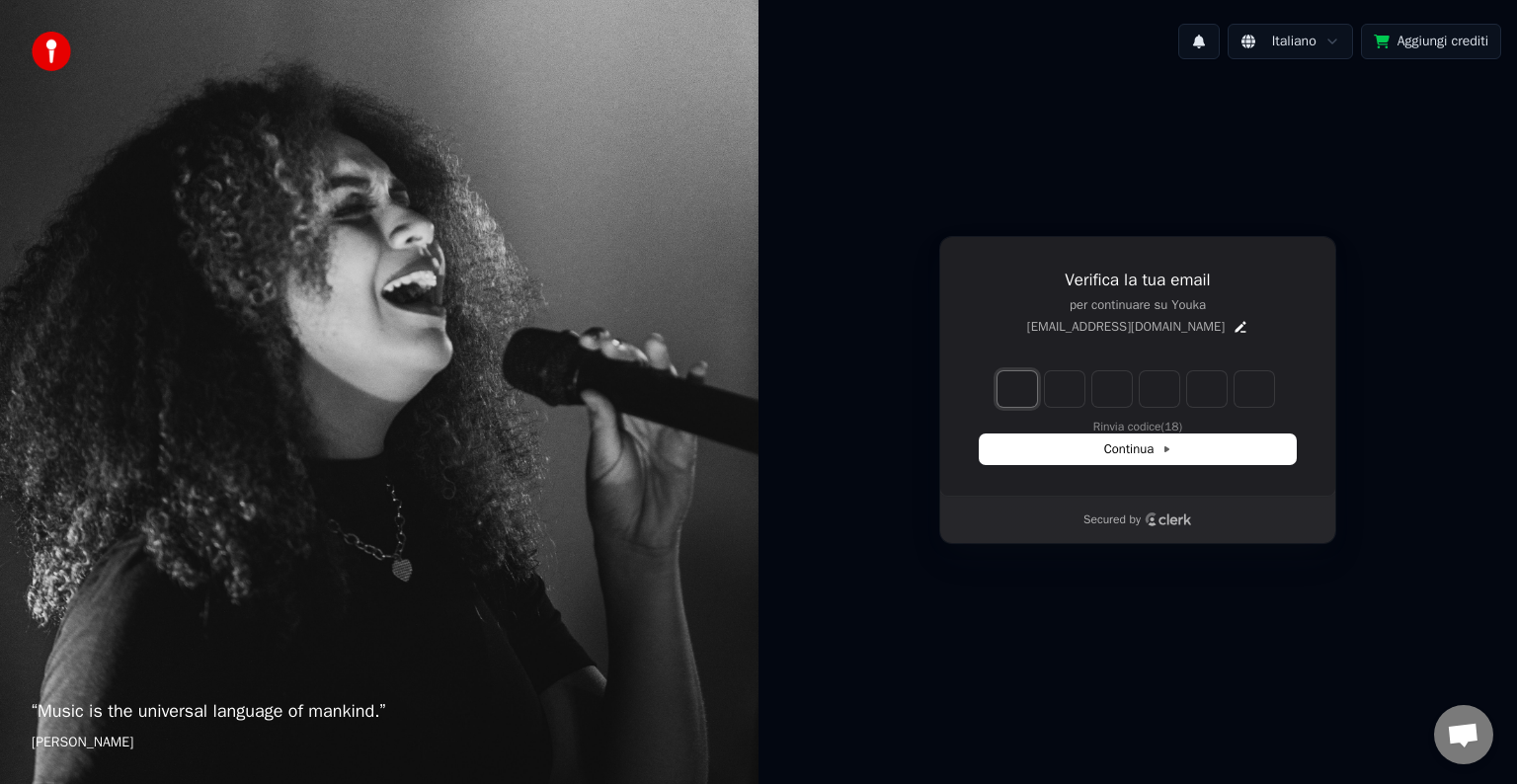 click at bounding box center [1017, 389] 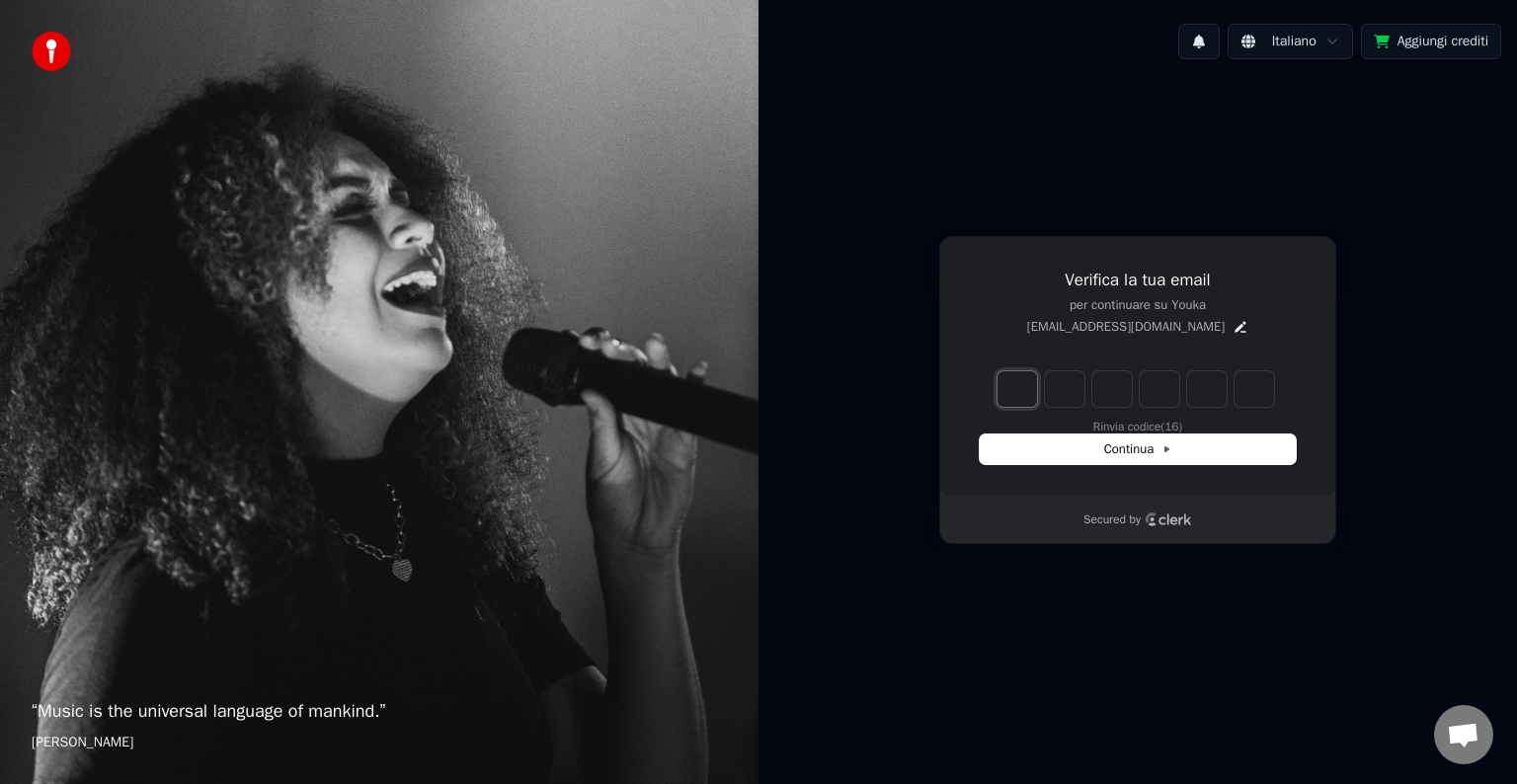 type on "*" 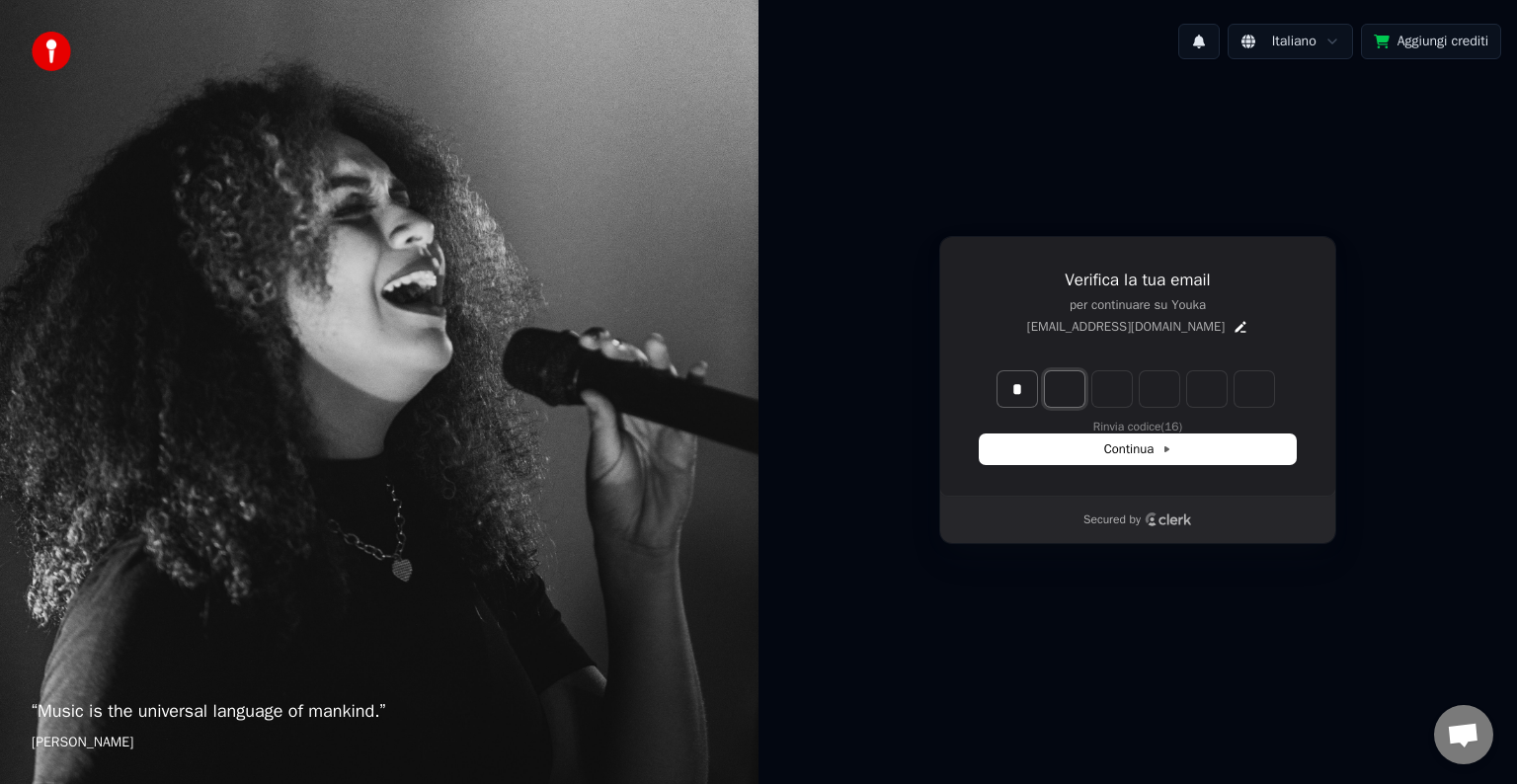 type on "*" 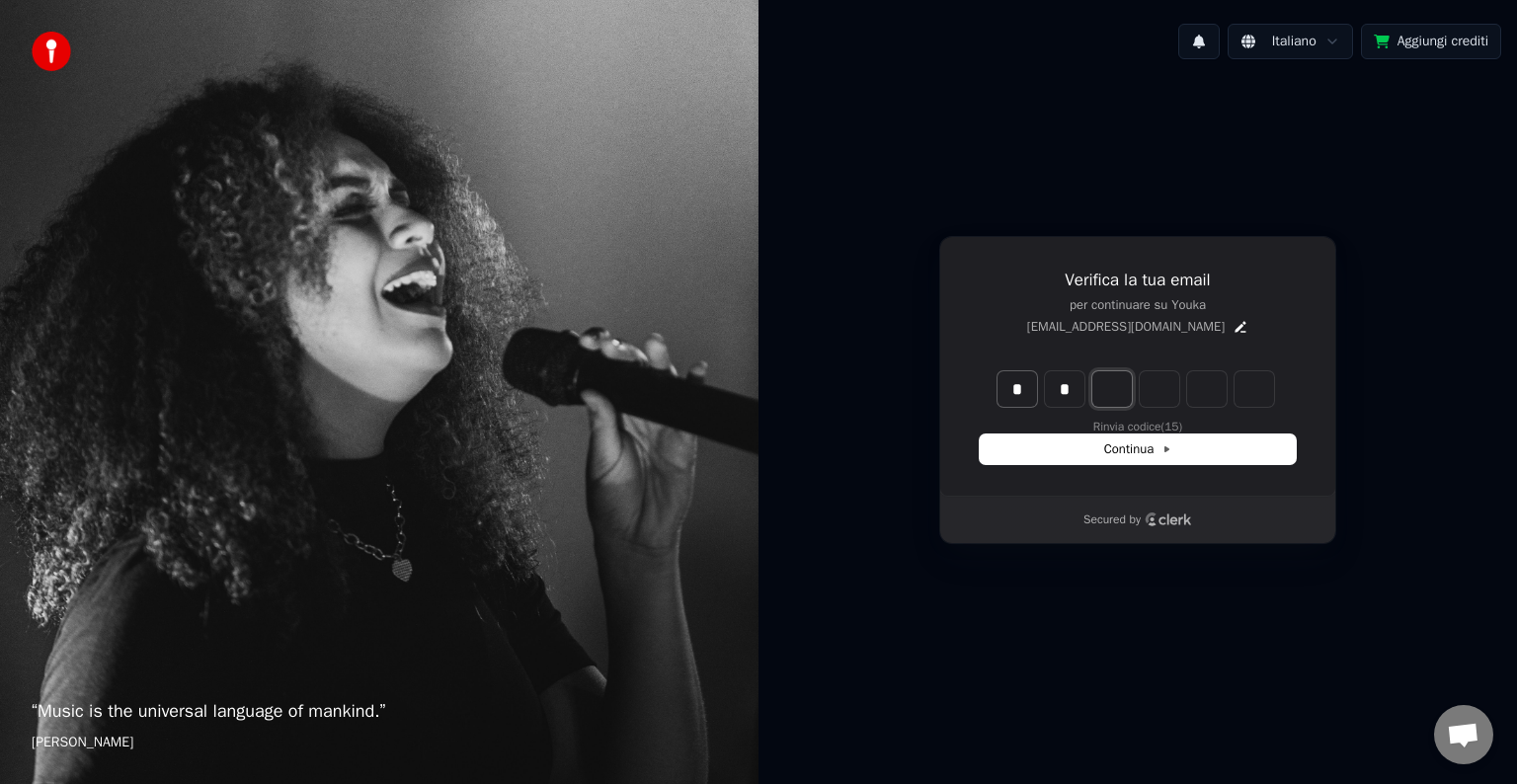 type on "*" 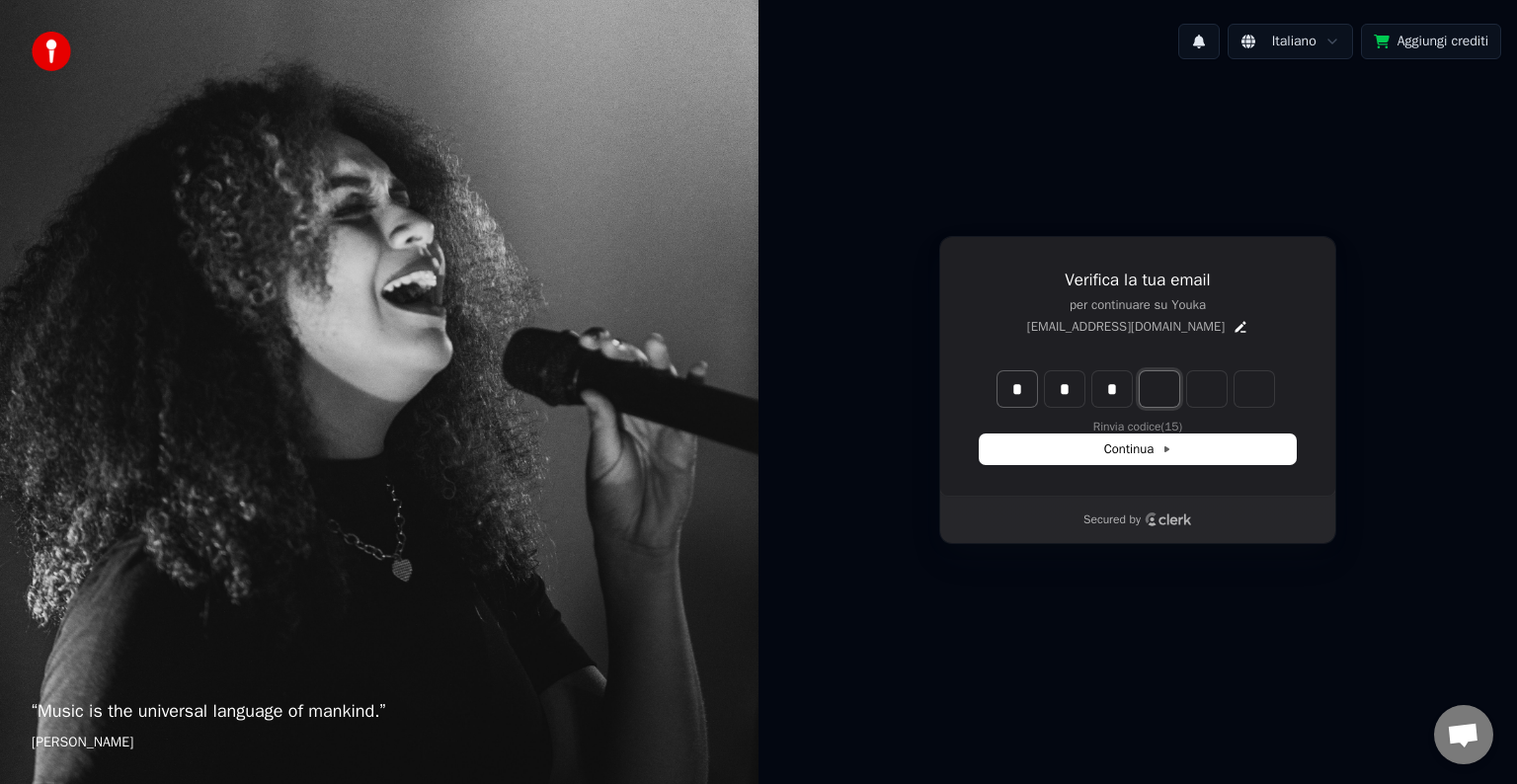 type on "*" 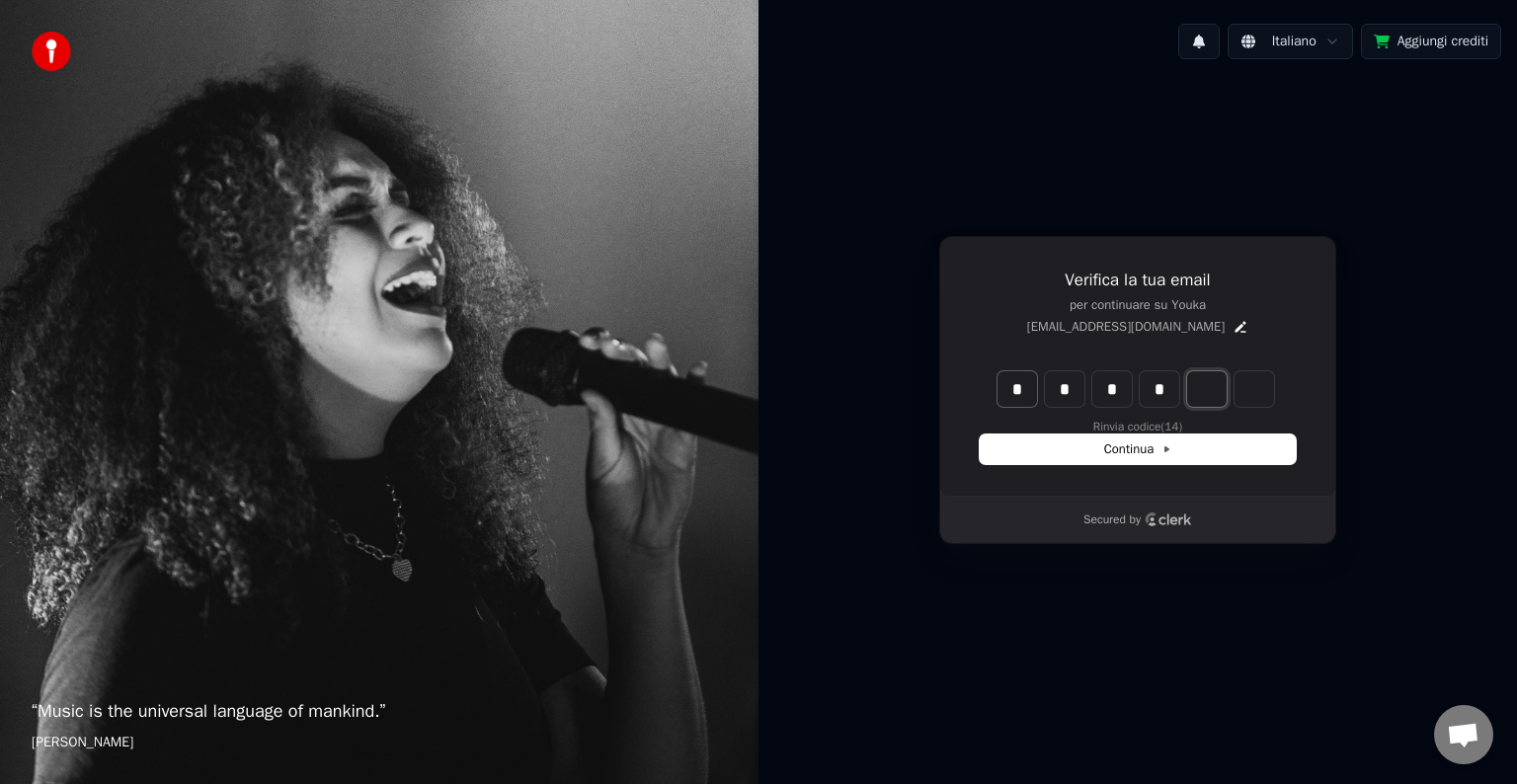 type on "*" 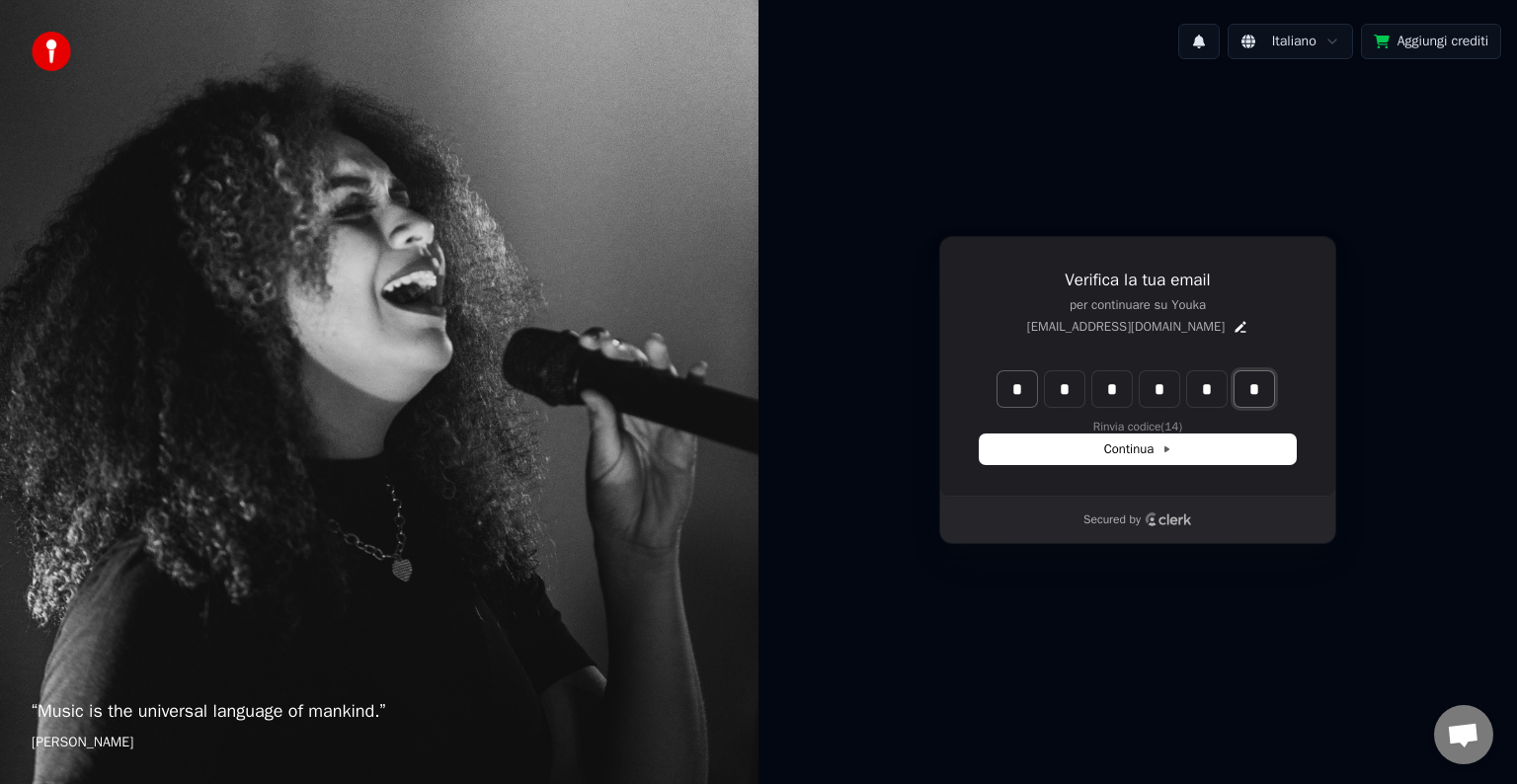 type on "*" 